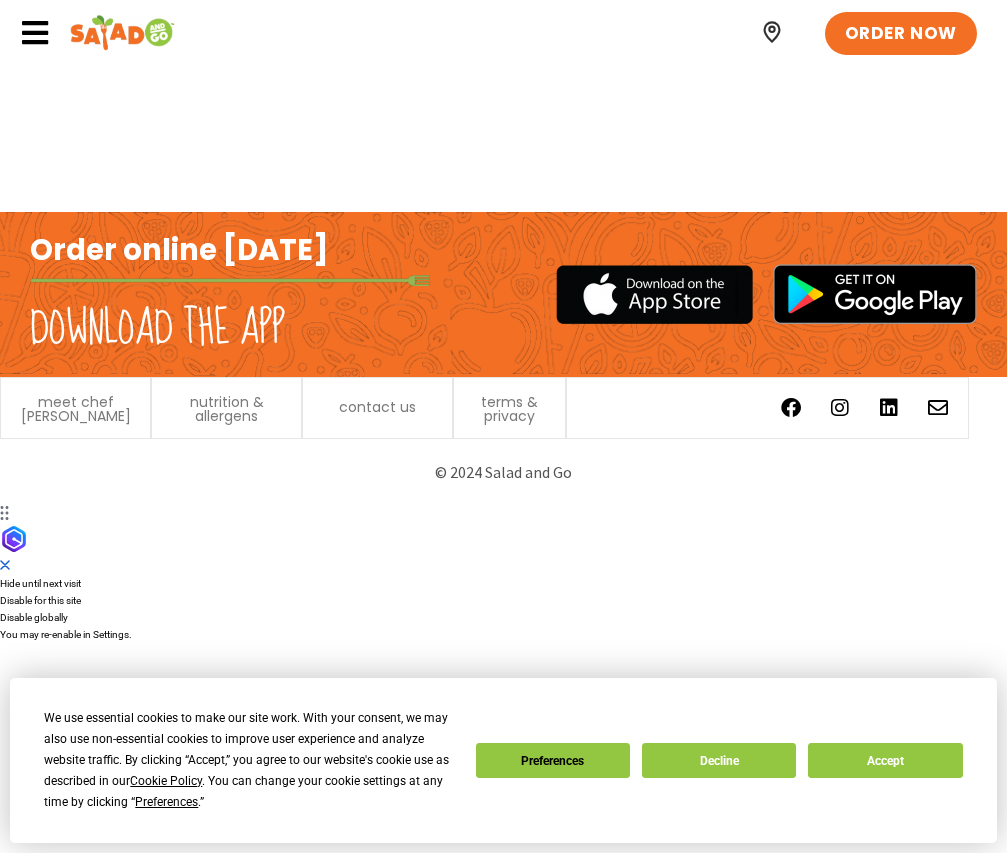 scroll, scrollTop: 0, scrollLeft: 0, axis: both 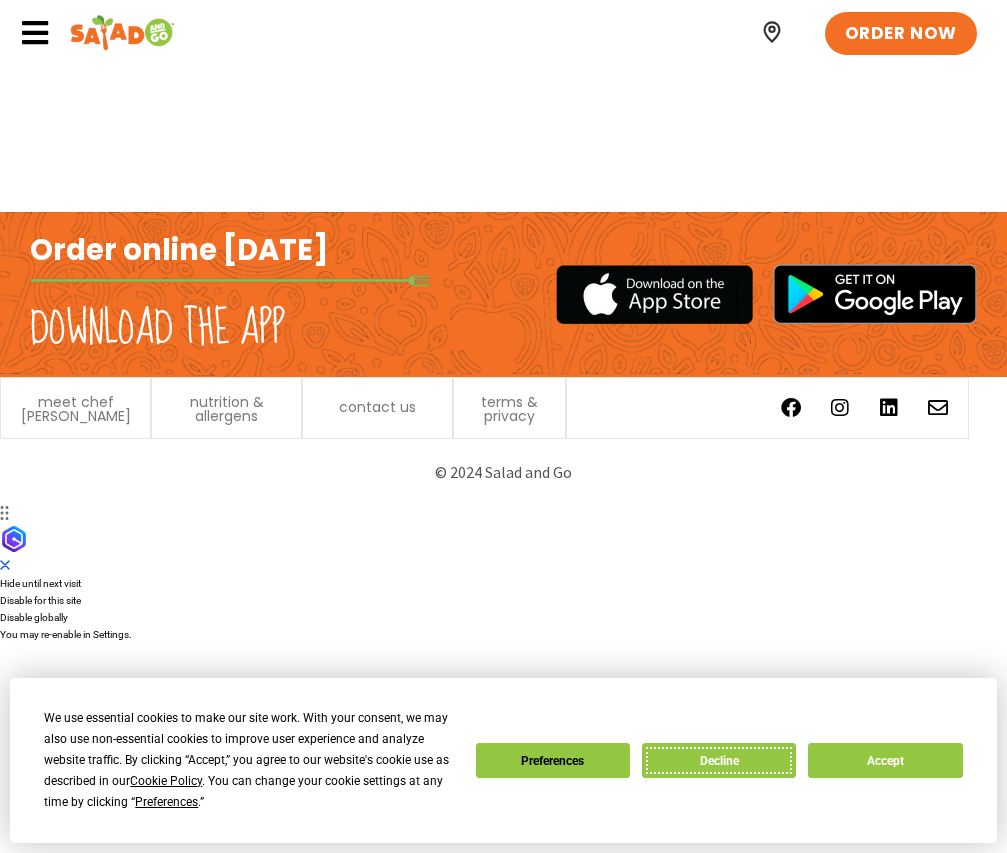 click on "Decline" at bounding box center (719, 760) 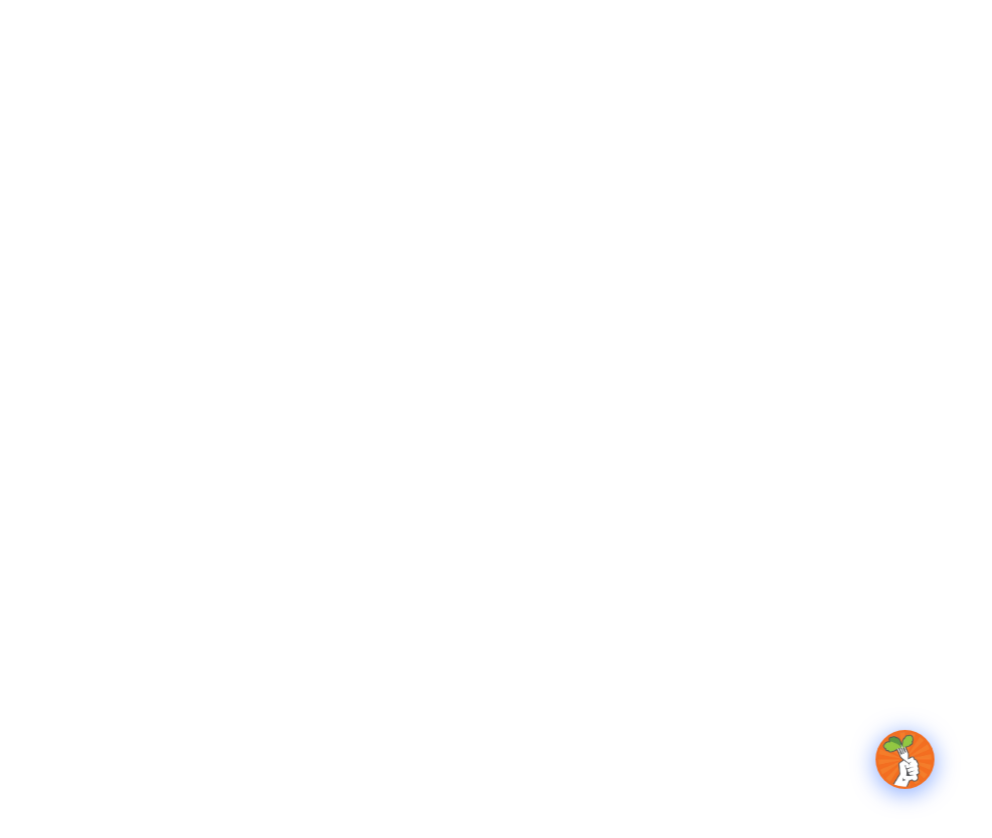 scroll, scrollTop: 0, scrollLeft: 0, axis: both 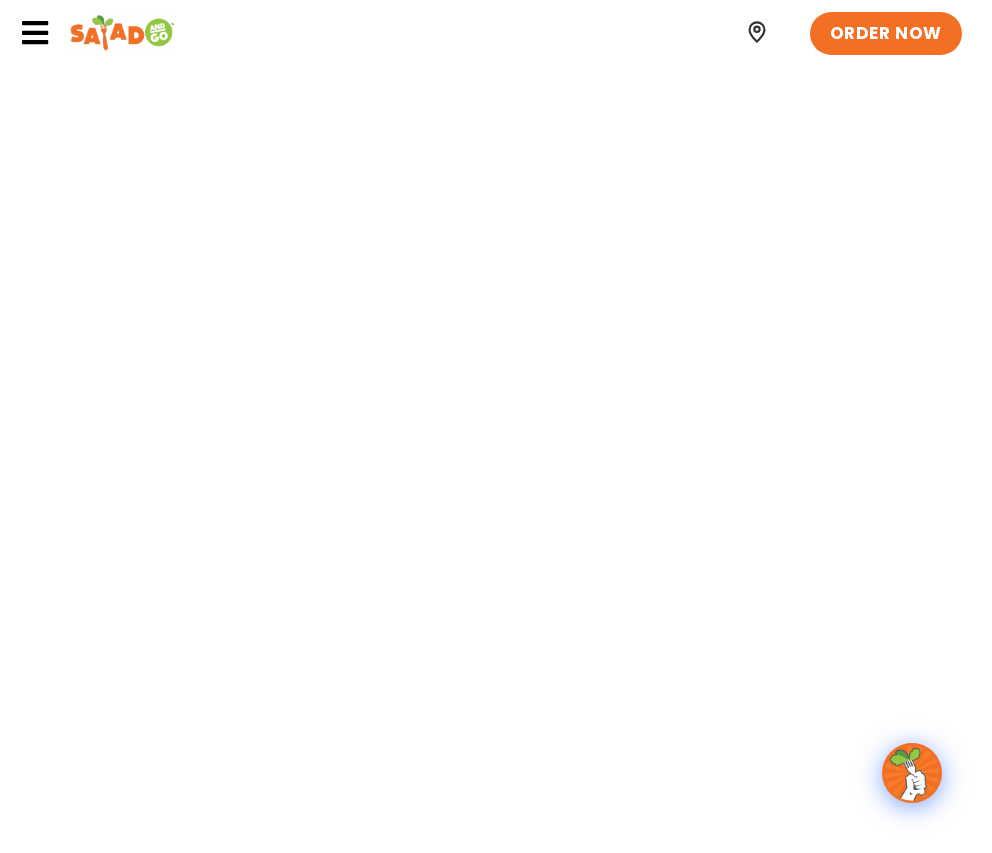 click on "ORDER NOW" at bounding box center [496, 32] 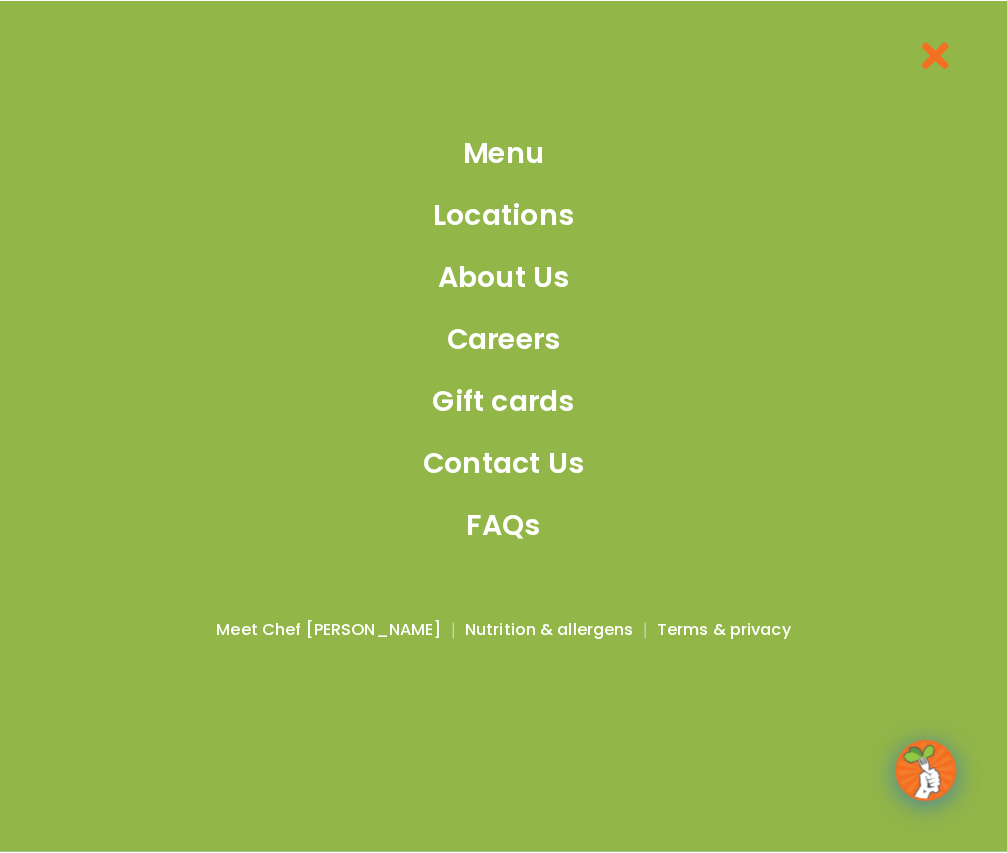 scroll, scrollTop: 462, scrollLeft: 0, axis: vertical 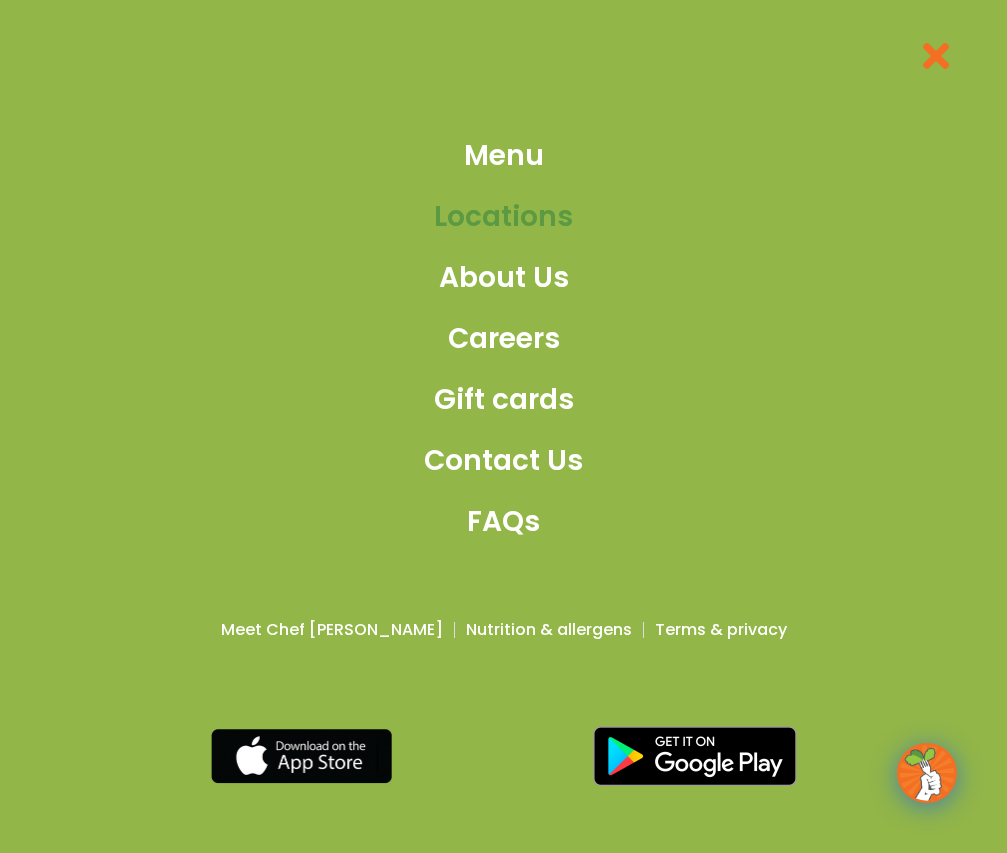 click on "Locations" at bounding box center [503, 217] 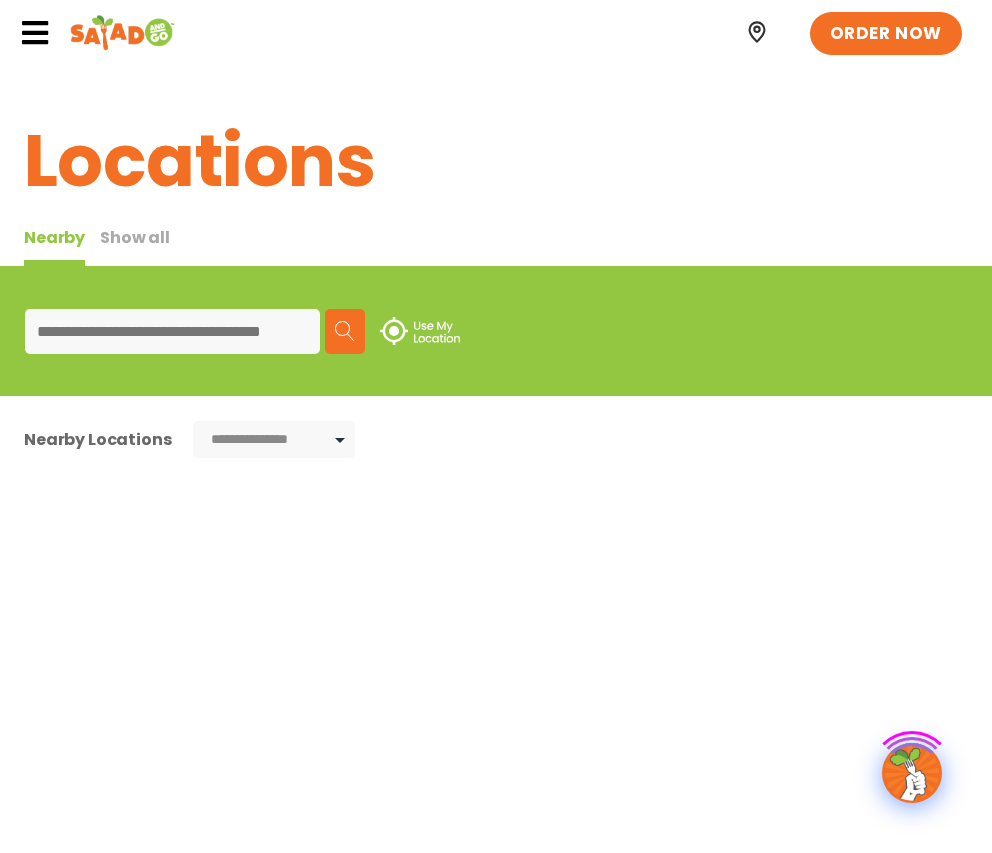 scroll, scrollTop: 0, scrollLeft: 0, axis: both 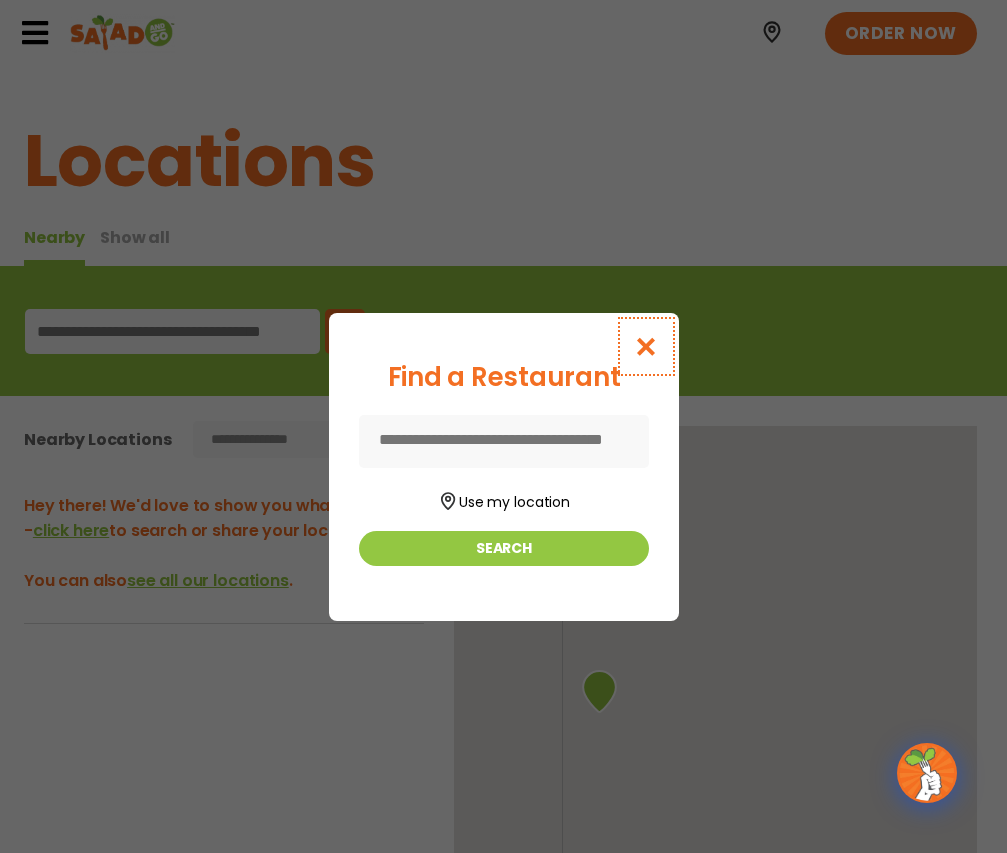 click at bounding box center (645, 346) 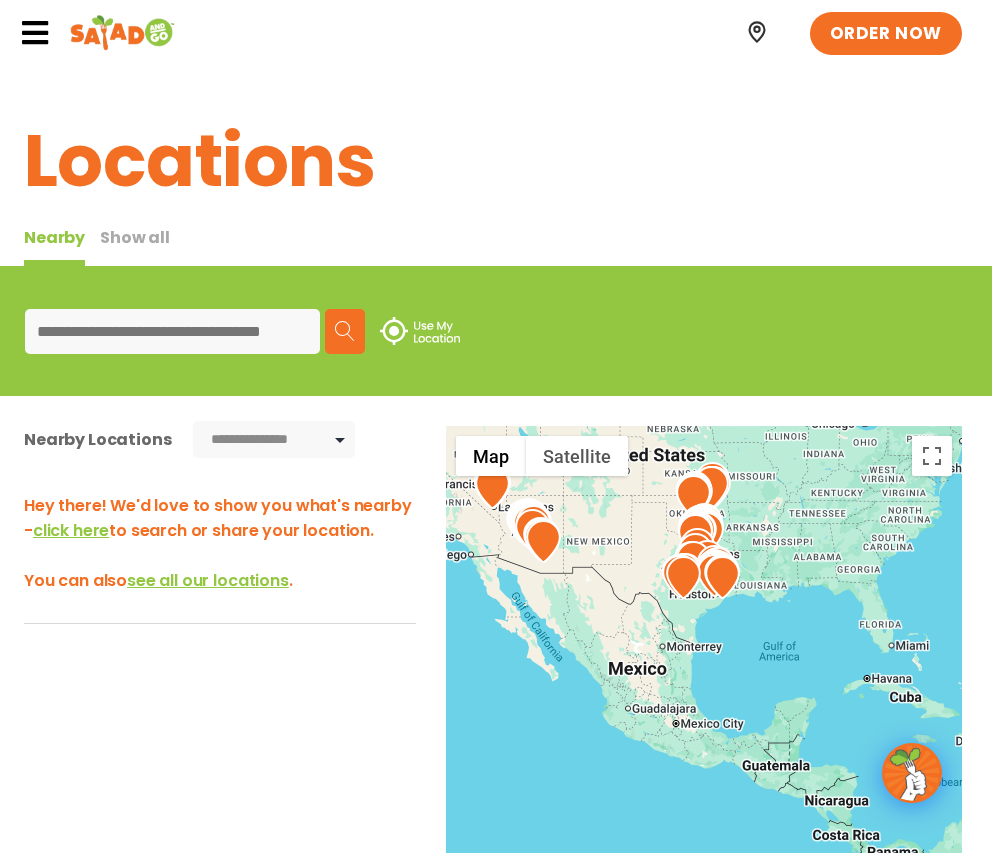 drag, startPoint x: 721, startPoint y: 726, endPoint x: 623, endPoint y: 518, distance: 229.93042 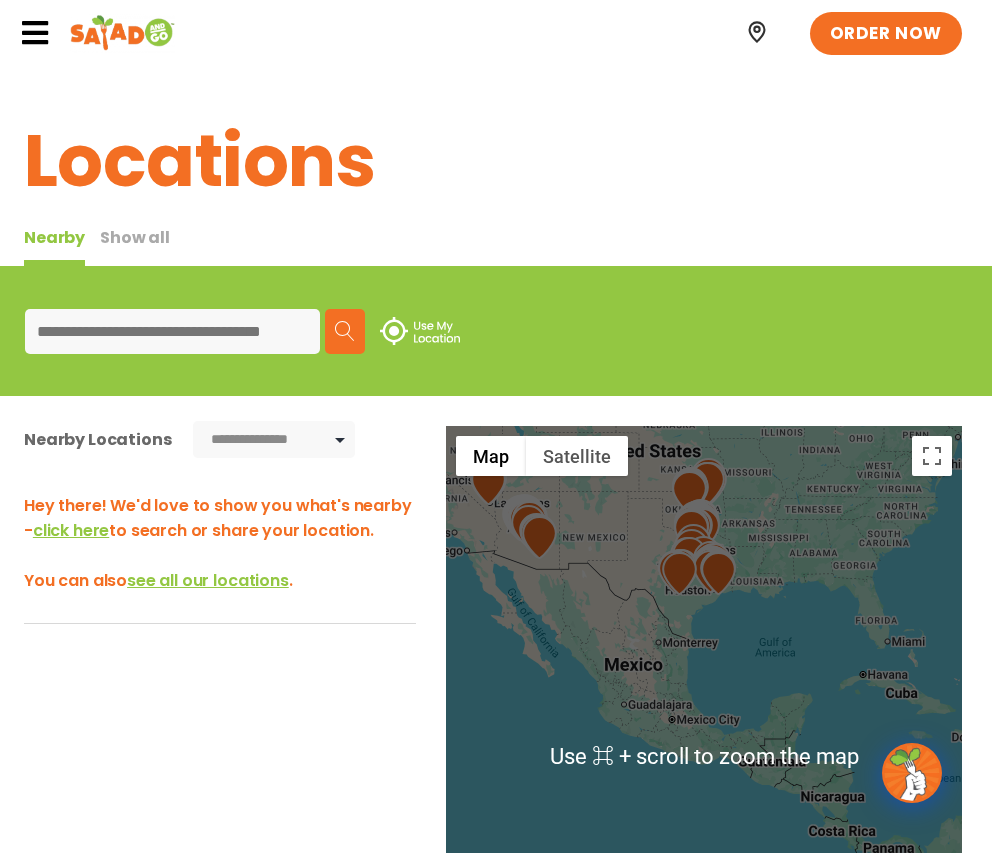 click at bounding box center [704, 757] 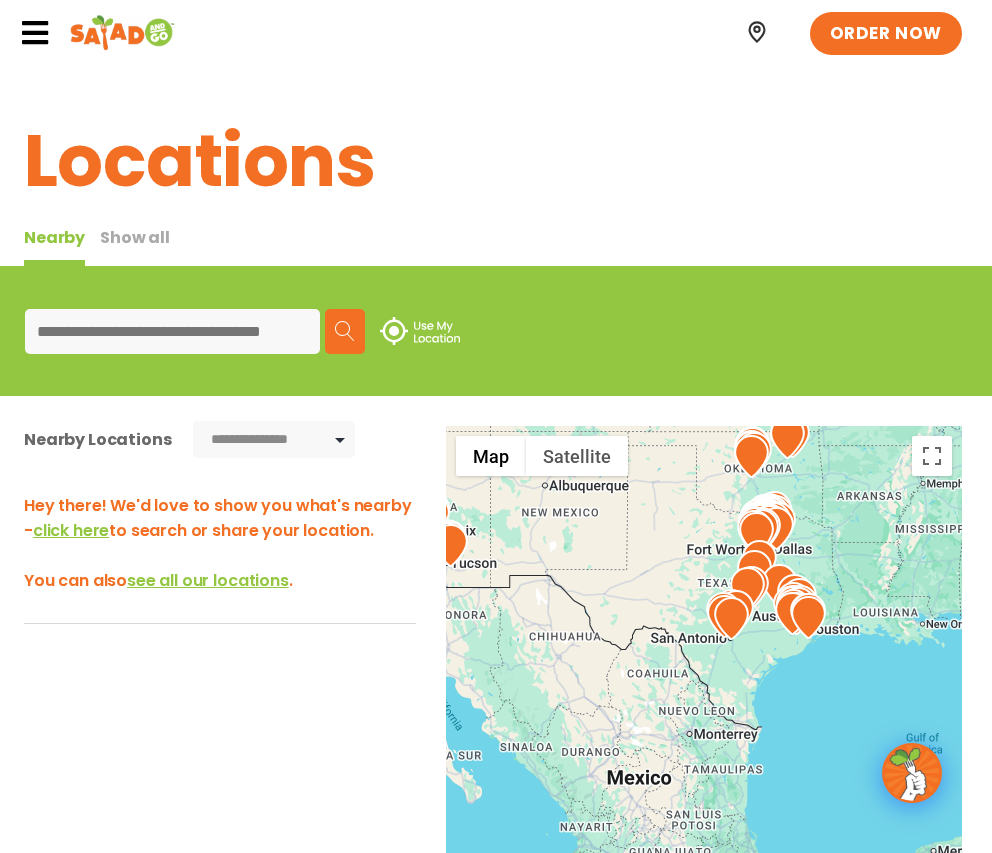 click at bounding box center [172, 331] 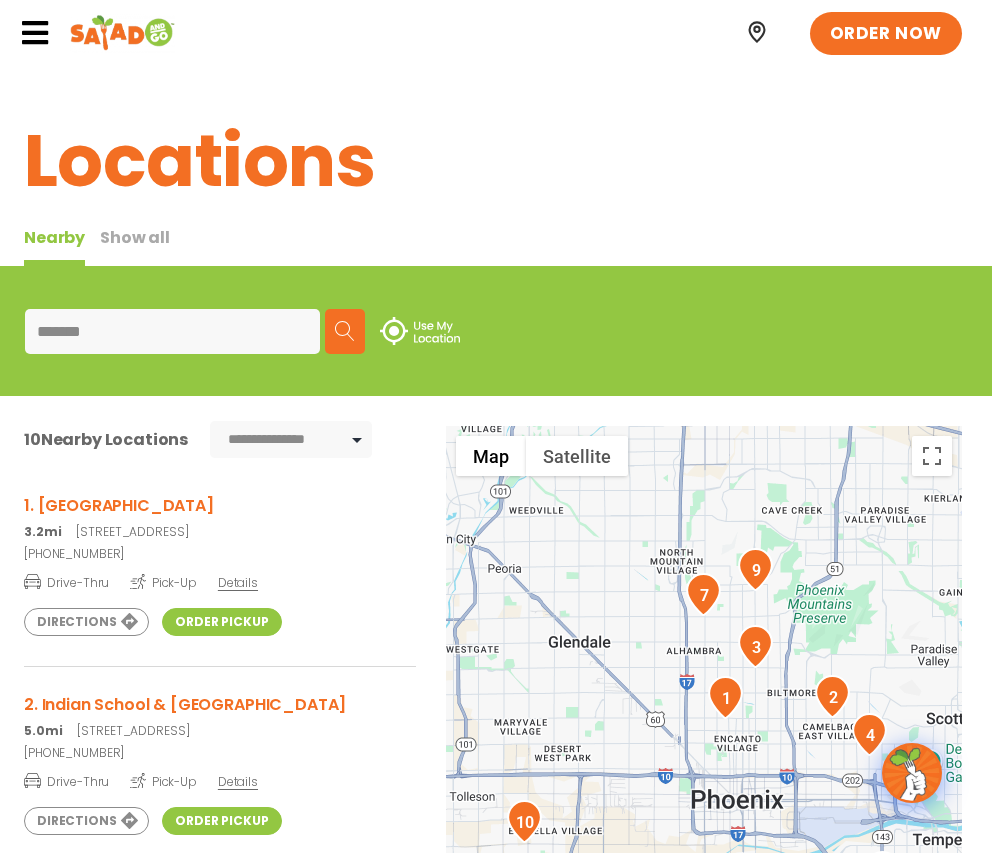 type on "*******" 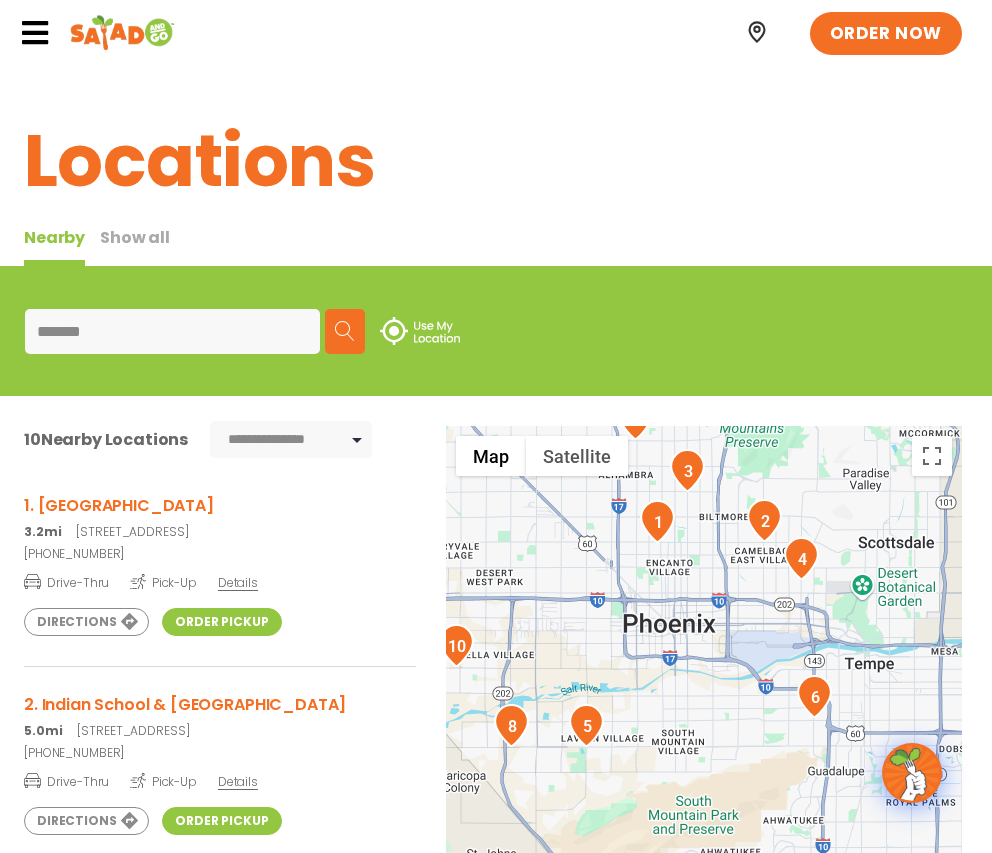 drag, startPoint x: 620, startPoint y: 760, endPoint x: 550, endPoint y: 581, distance: 192.20041 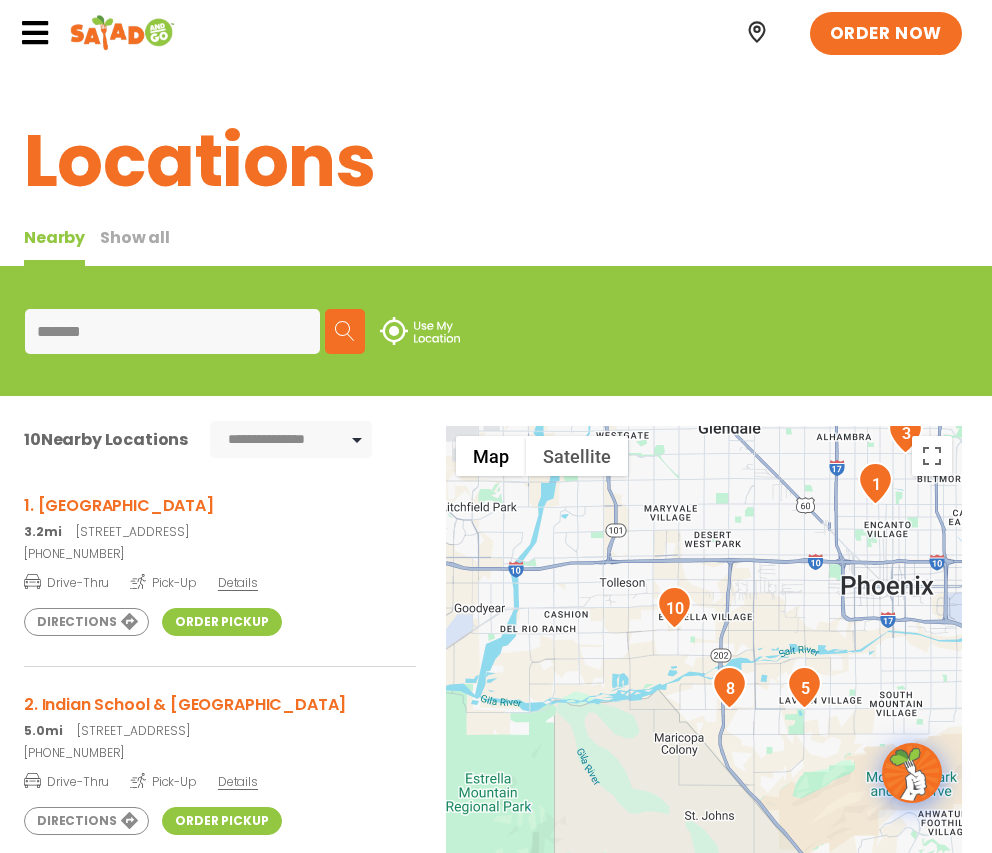 drag, startPoint x: 606, startPoint y: 622, endPoint x: 833, endPoint y: 580, distance: 230.85277 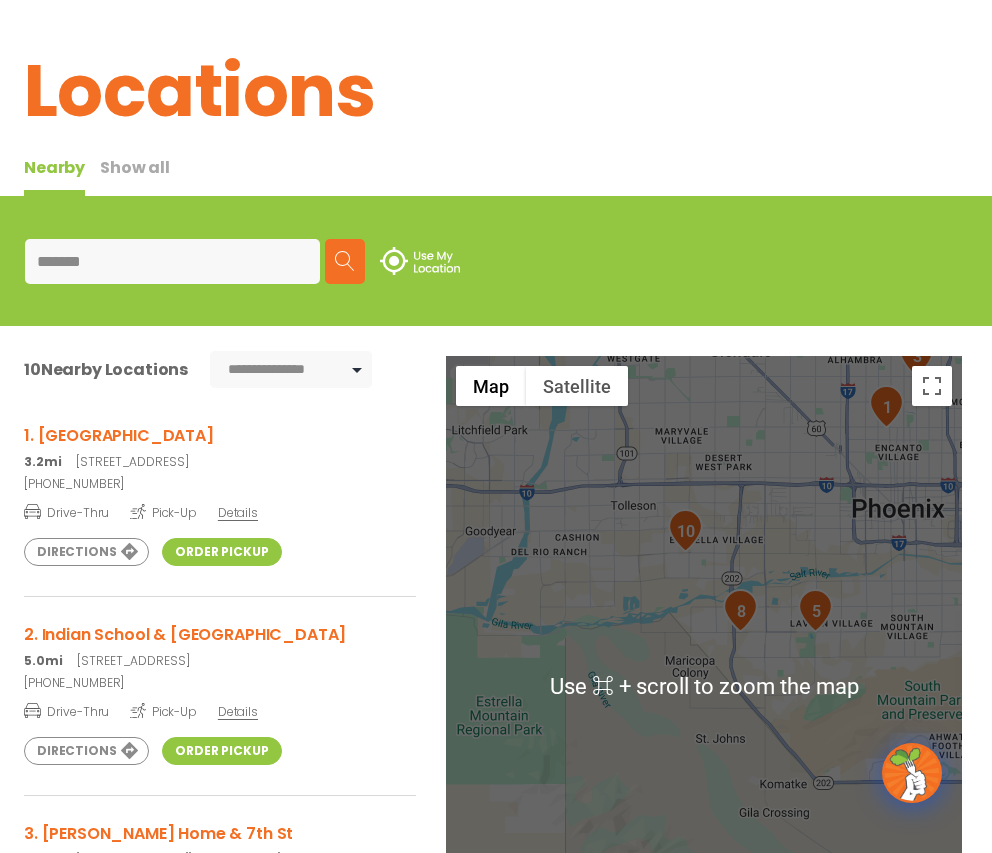 scroll, scrollTop: 75, scrollLeft: 0, axis: vertical 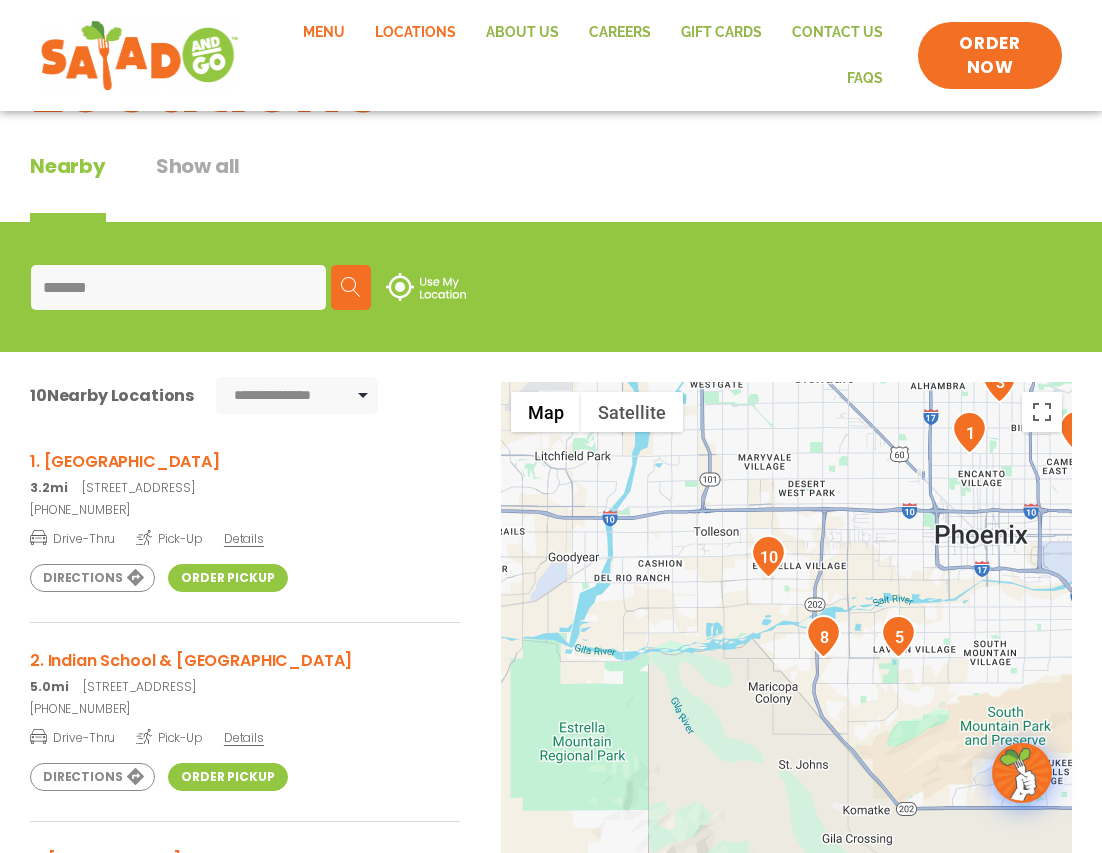 click on "Menu" 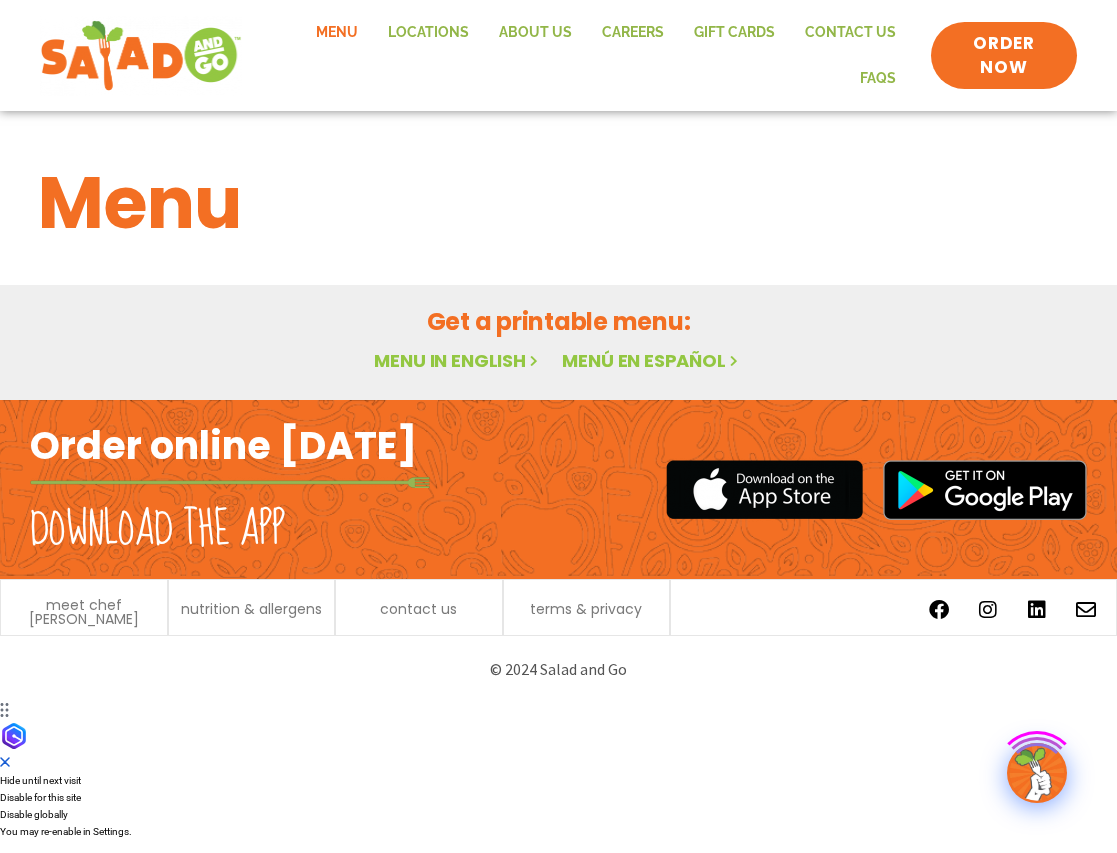 scroll, scrollTop: 0, scrollLeft: 0, axis: both 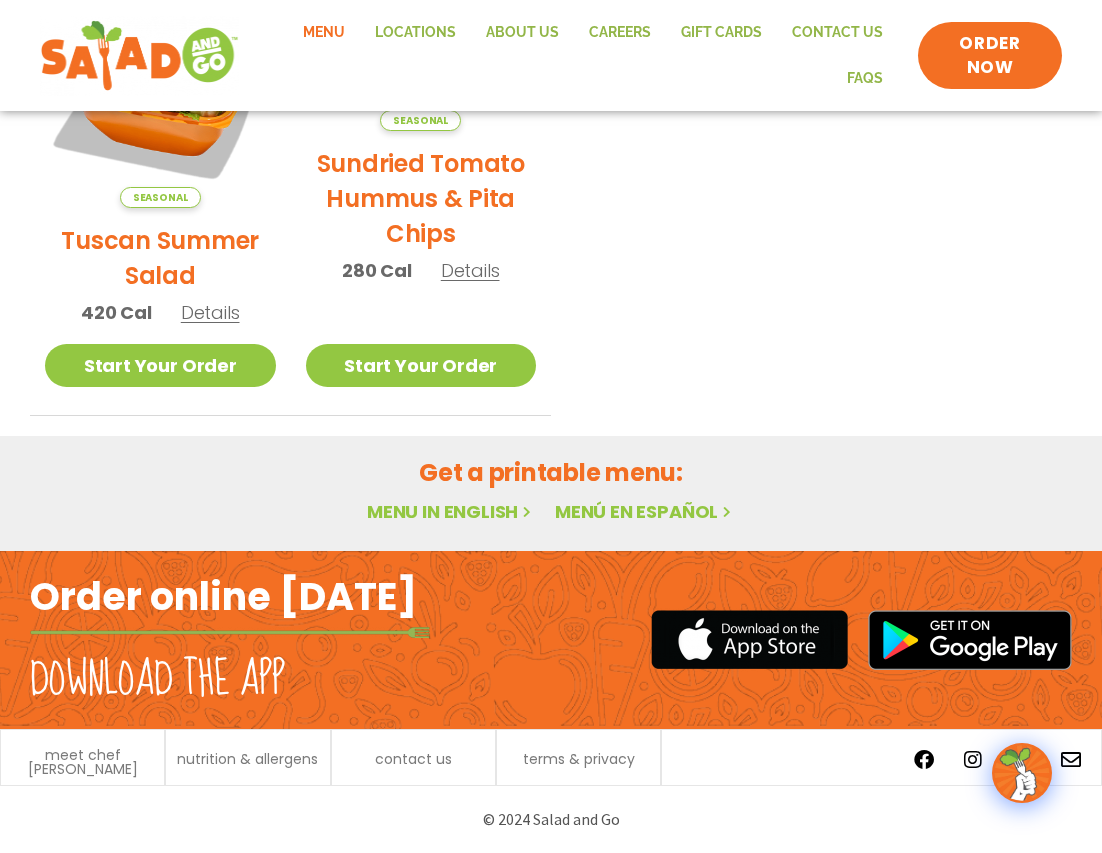 click on "Menu in English" at bounding box center (451, 511) 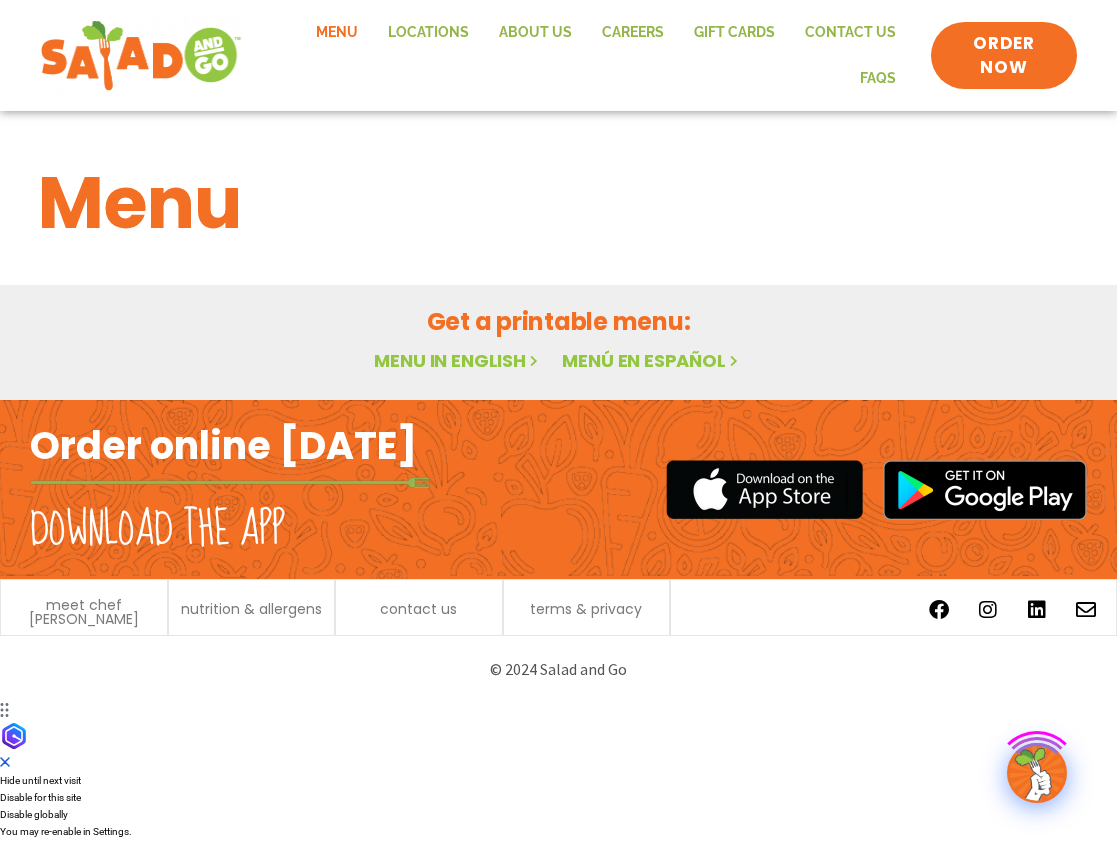 scroll, scrollTop: 0, scrollLeft: 0, axis: both 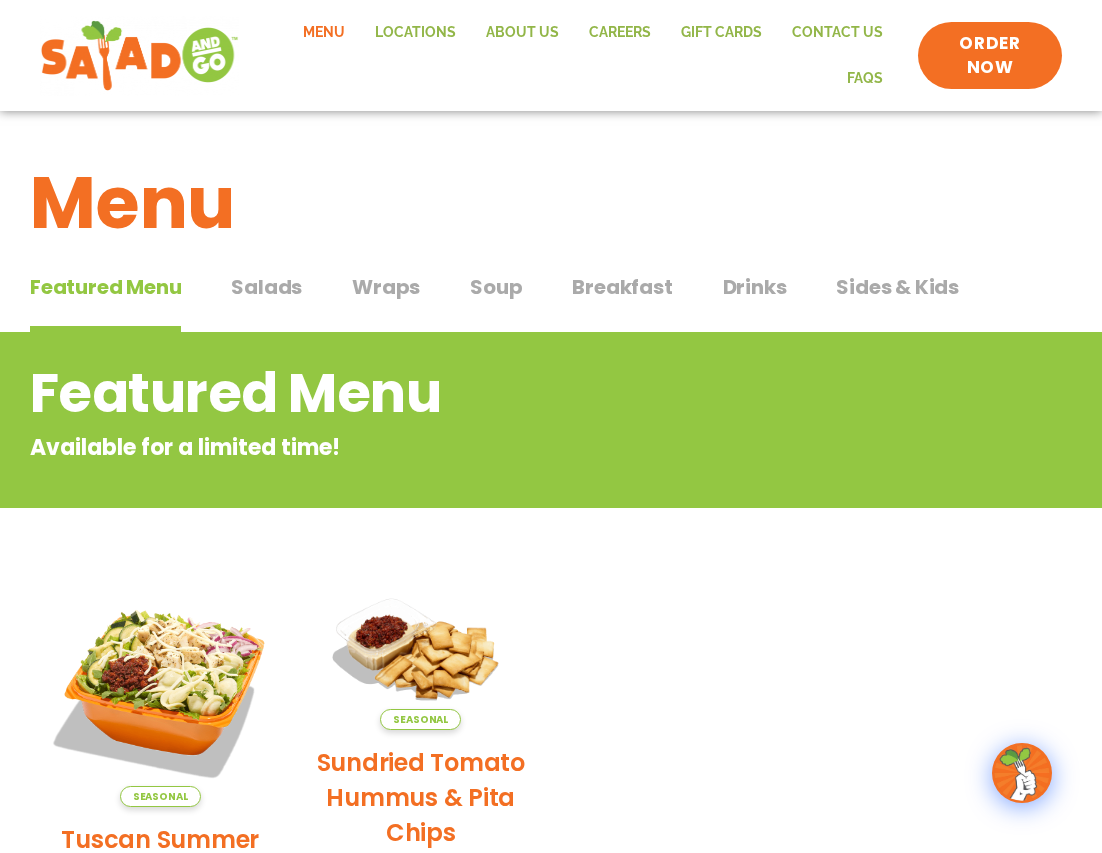 click on "Salads" at bounding box center (266, 287) 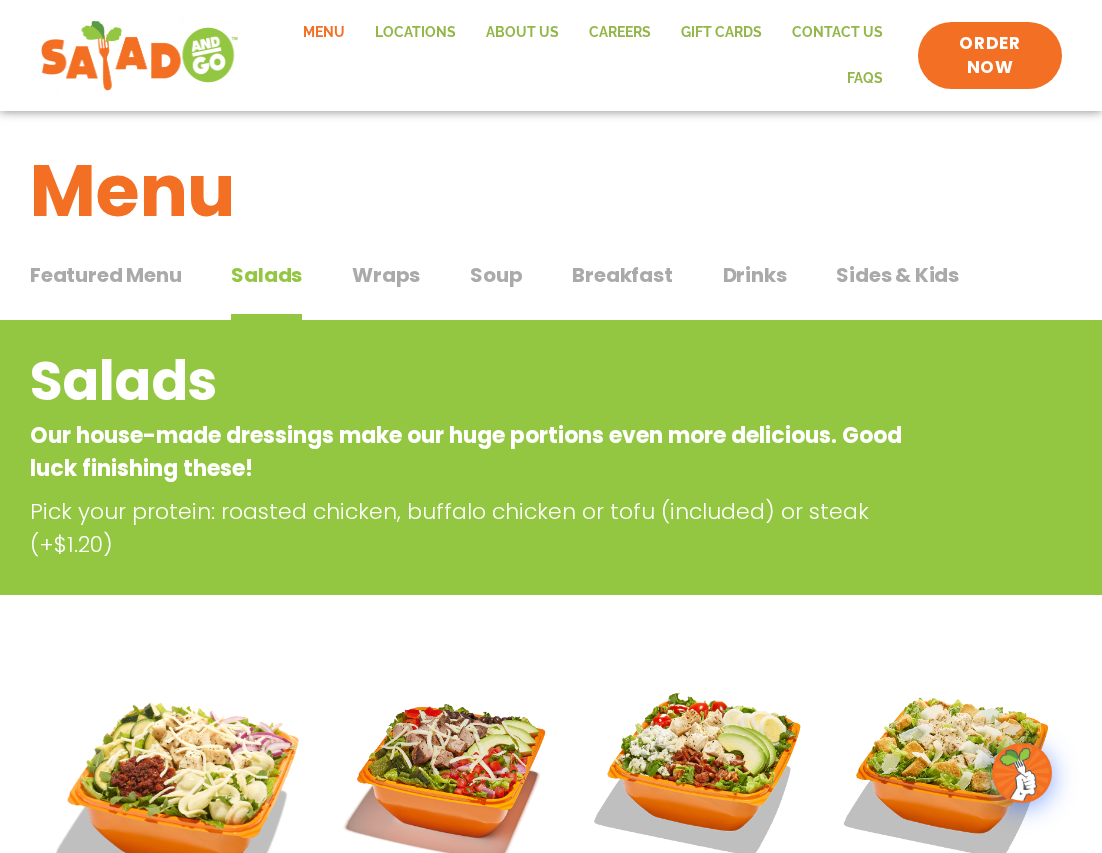 scroll, scrollTop: 0, scrollLeft: 0, axis: both 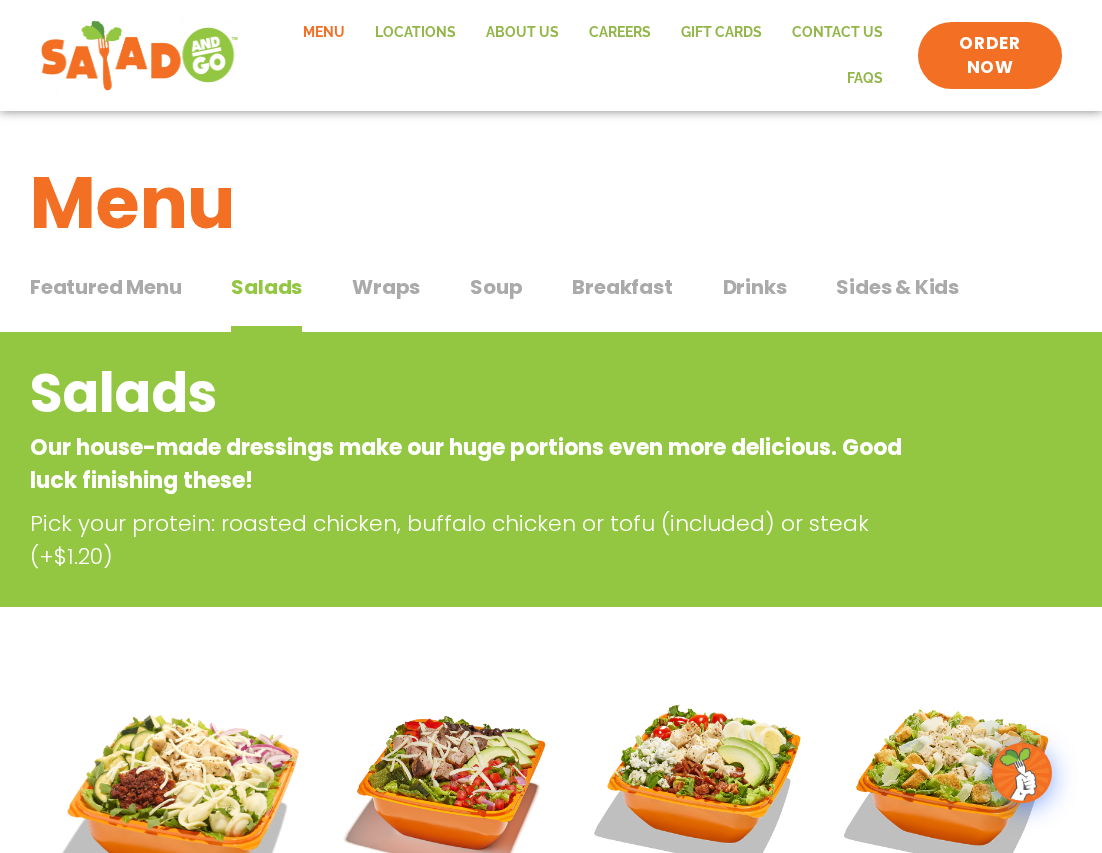 click on "Breakfast" at bounding box center [622, 287] 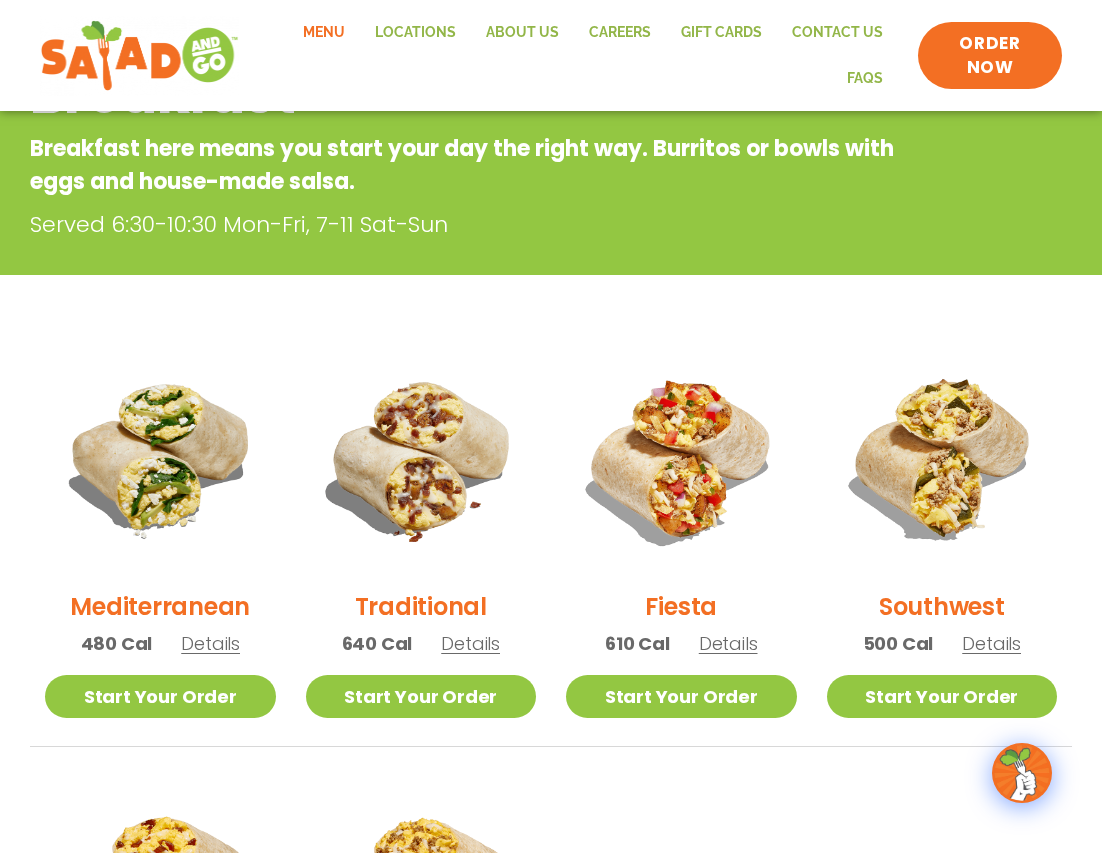scroll, scrollTop: 101, scrollLeft: 0, axis: vertical 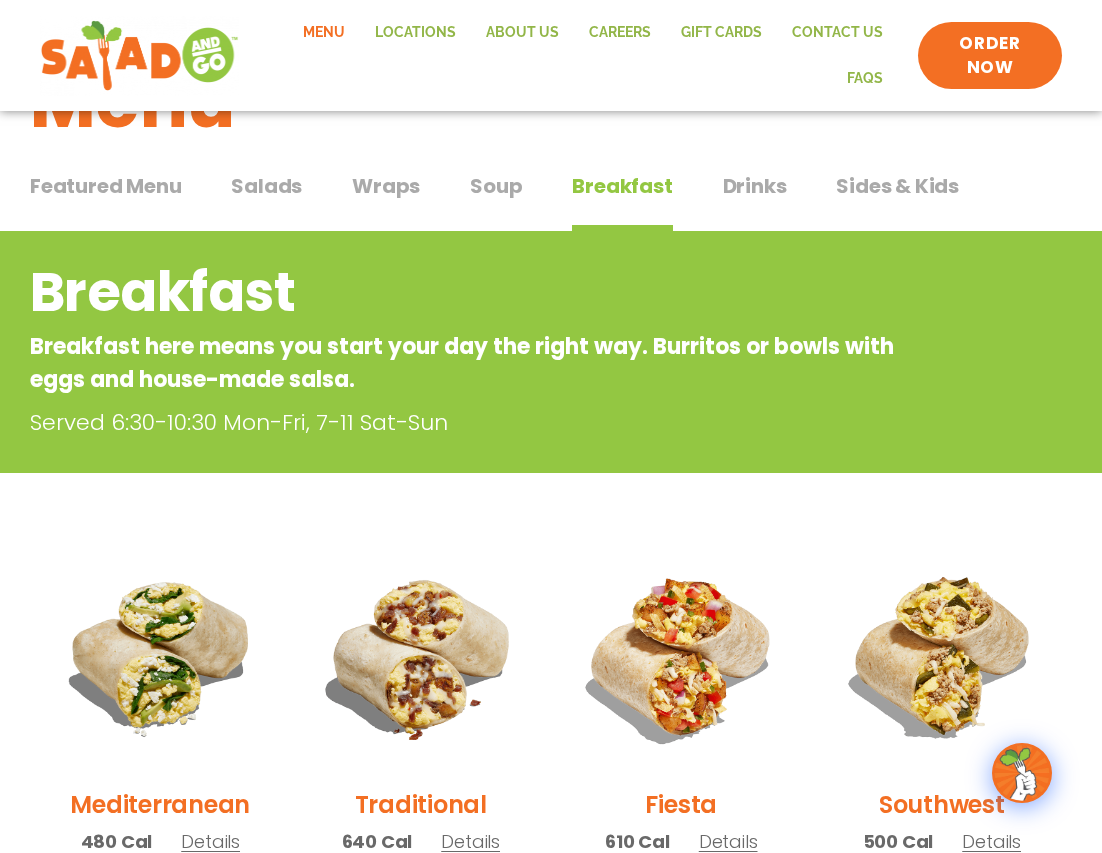 click on "Soup" at bounding box center (496, 186) 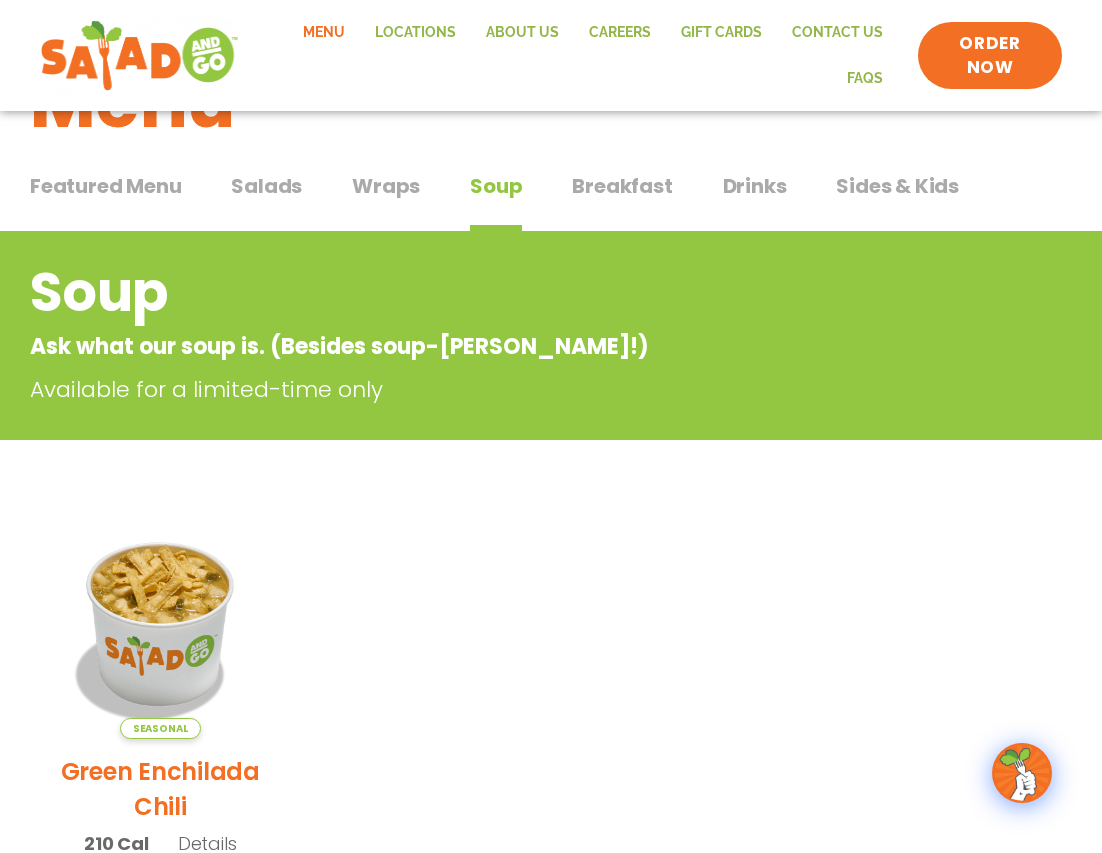 click on "Featured Menu   Featured Menu       Salads   Salads       Wraps   Wraps       Soup   Soup       Breakfast   Breakfast       Drinks   Drinks       Sides & Kids   Sides & Kids" at bounding box center [551, 198] 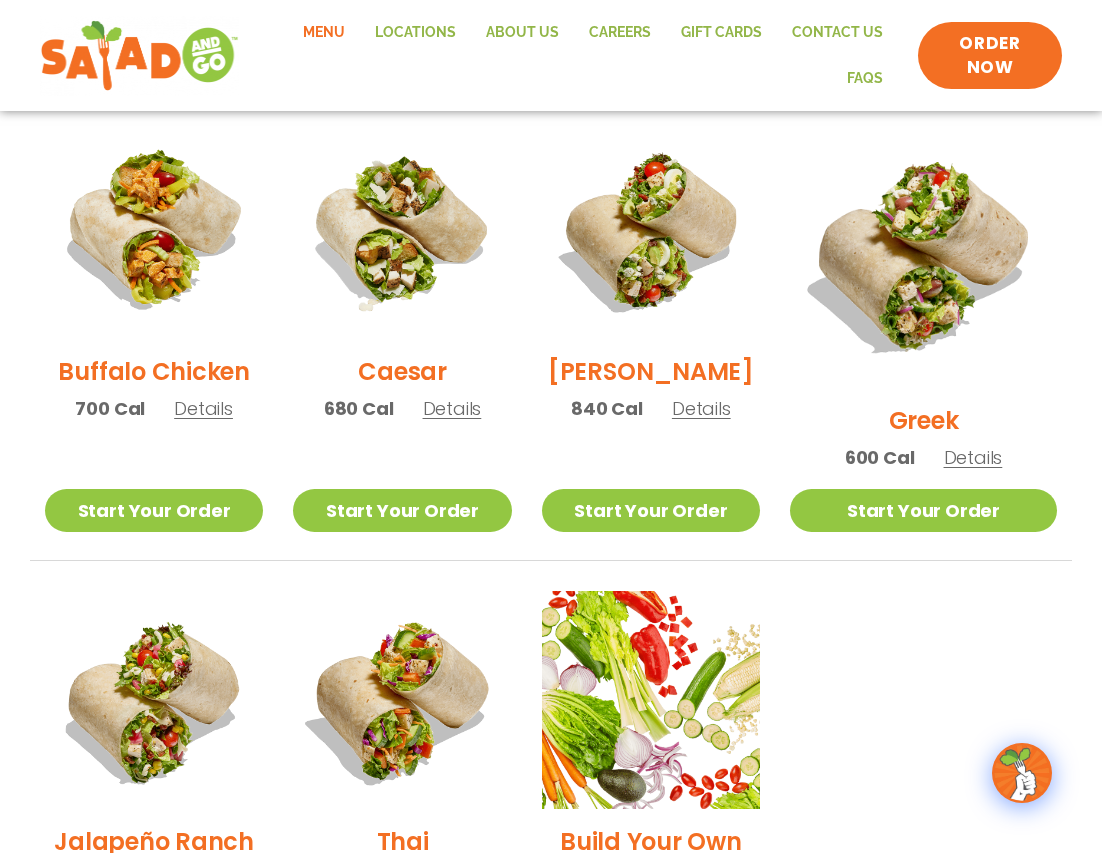 scroll, scrollTop: 1280, scrollLeft: 0, axis: vertical 